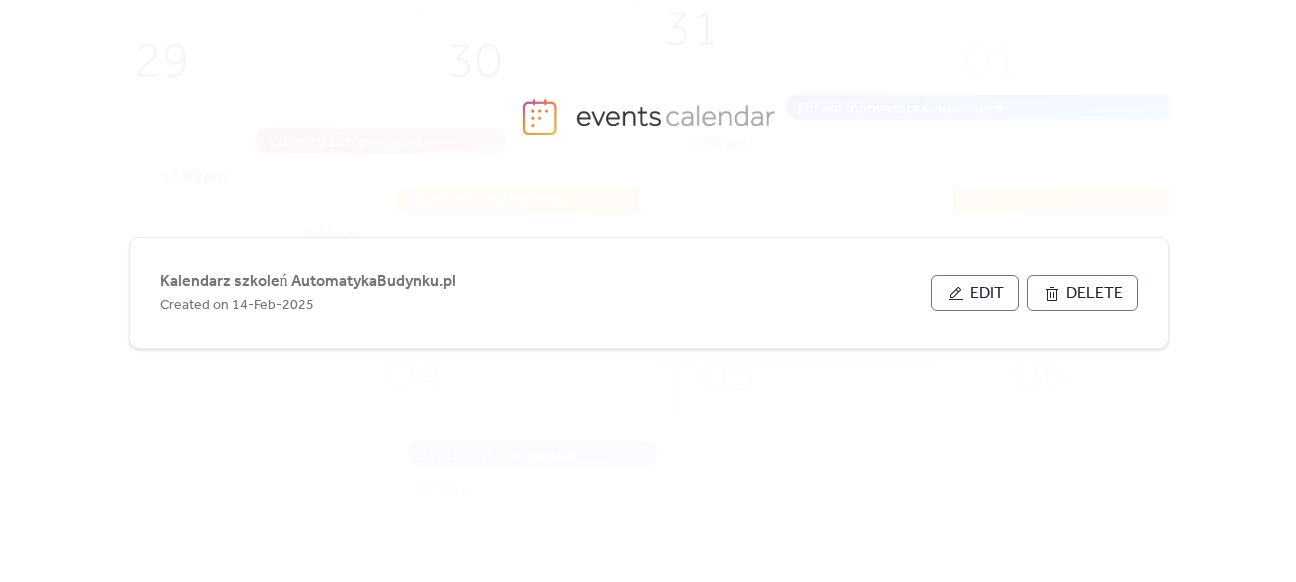 scroll, scrollTop: 0, scrollLeft: 0, axis: both 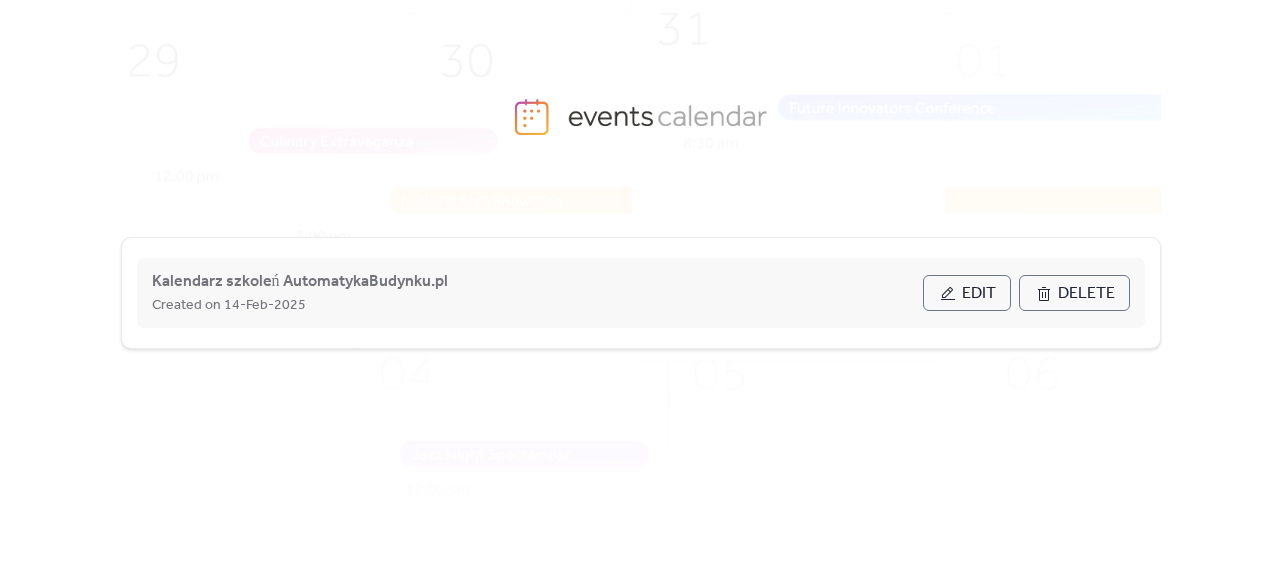 click on "Edit" at bounding box center (979, 294) 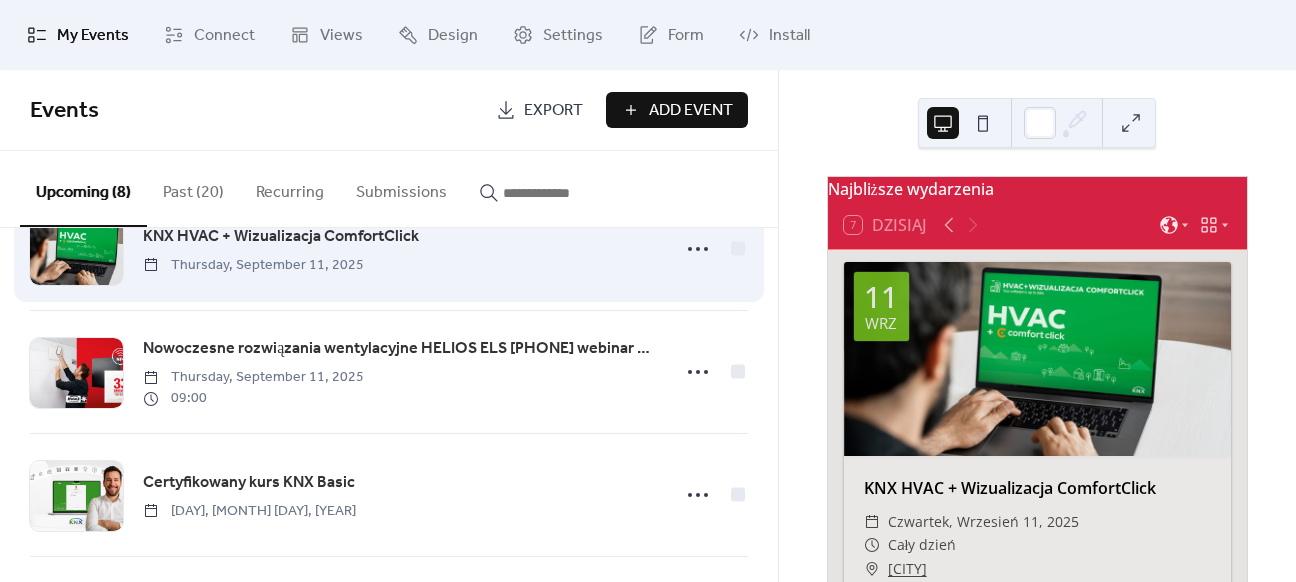 scroll, scrollTop: 100, scrollLeft: 0, axis: vertical 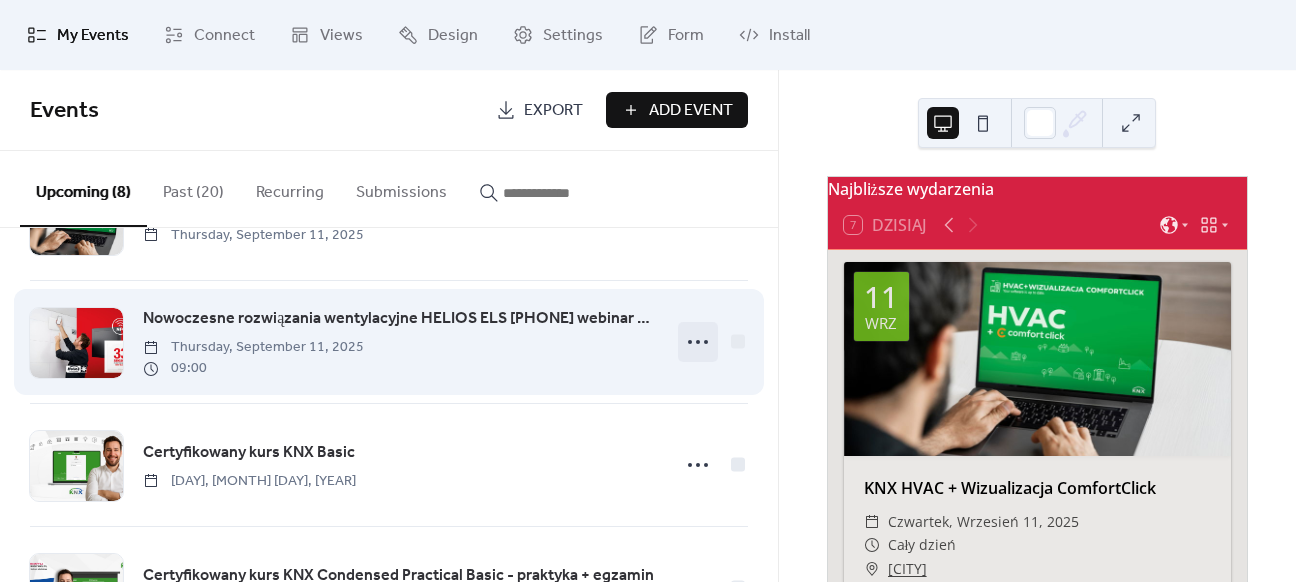 click 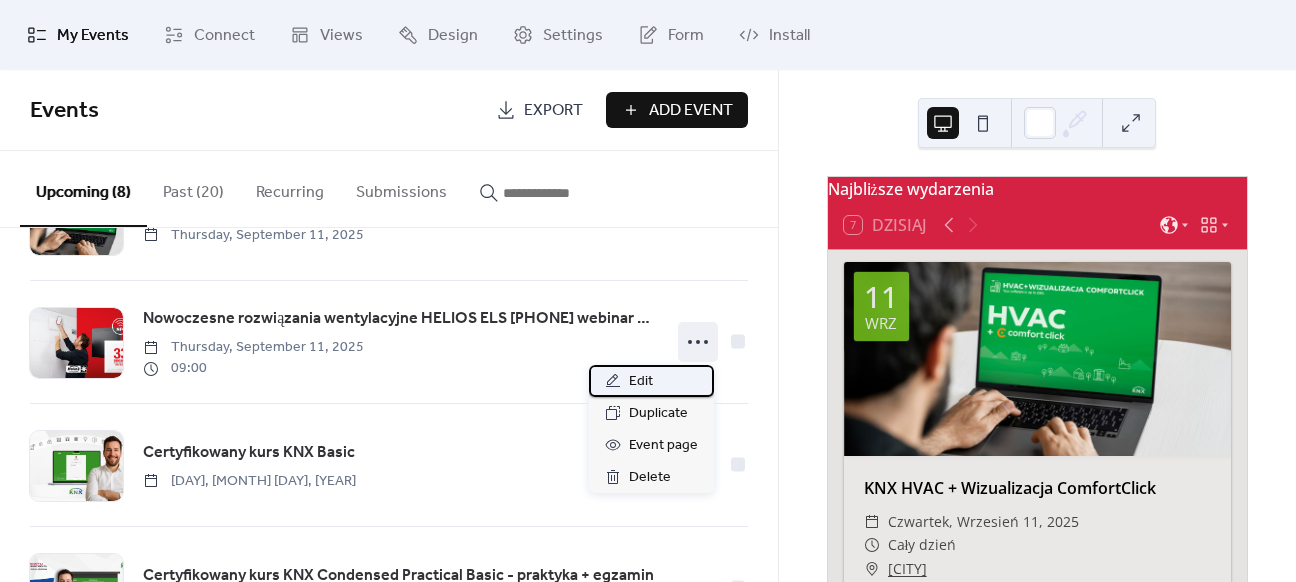 click on "Edit" at bounding box center (651, 381) 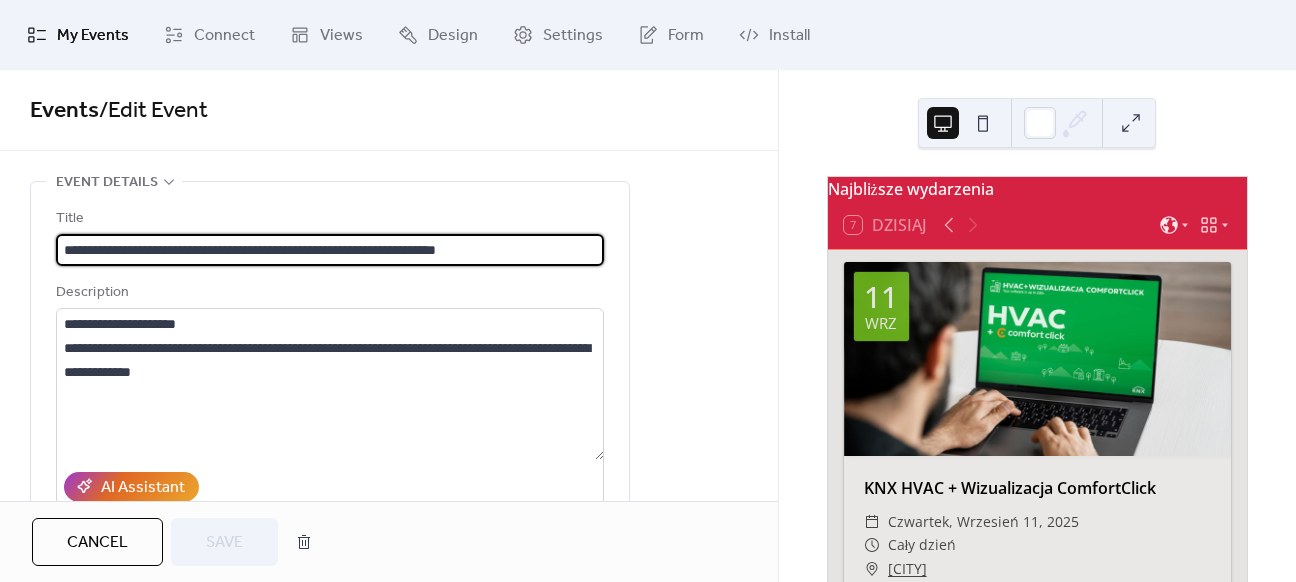 click on "**********" at bounding box center [330, 250] 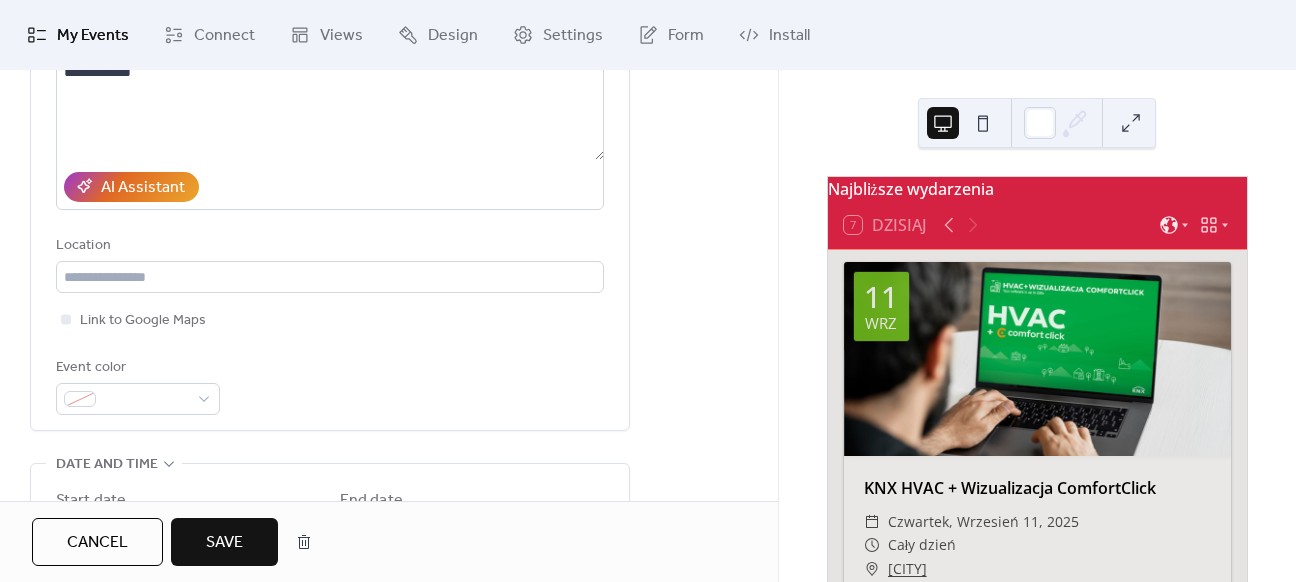 scroll, scrollTop: 0, scrollLeft: 0, axis: both 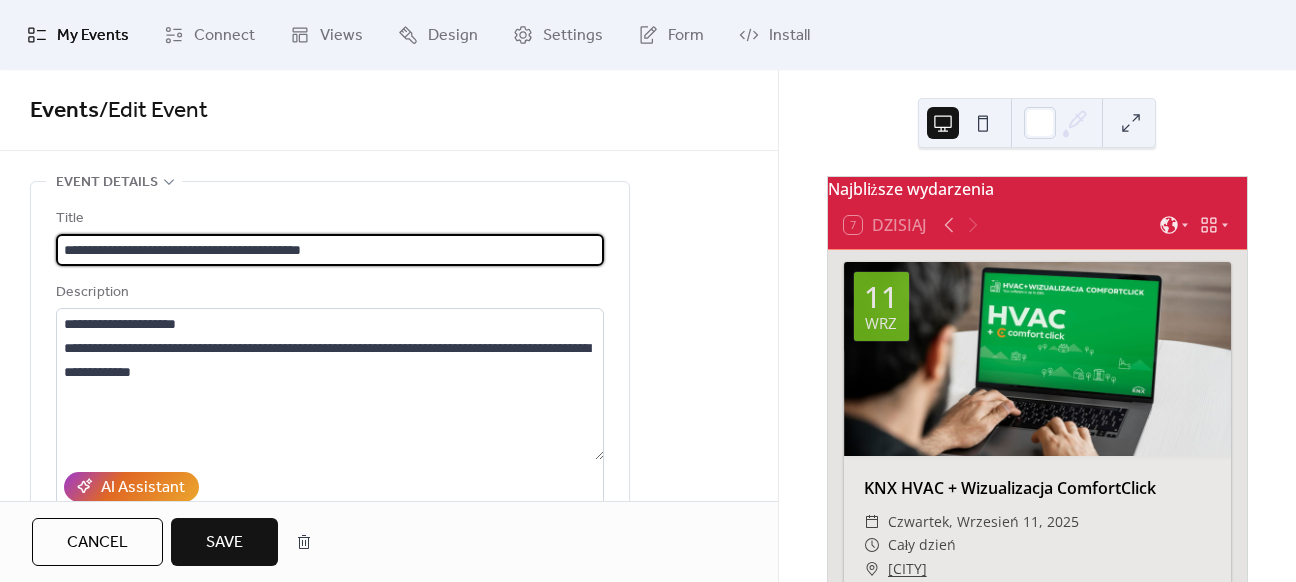 type on "**********" 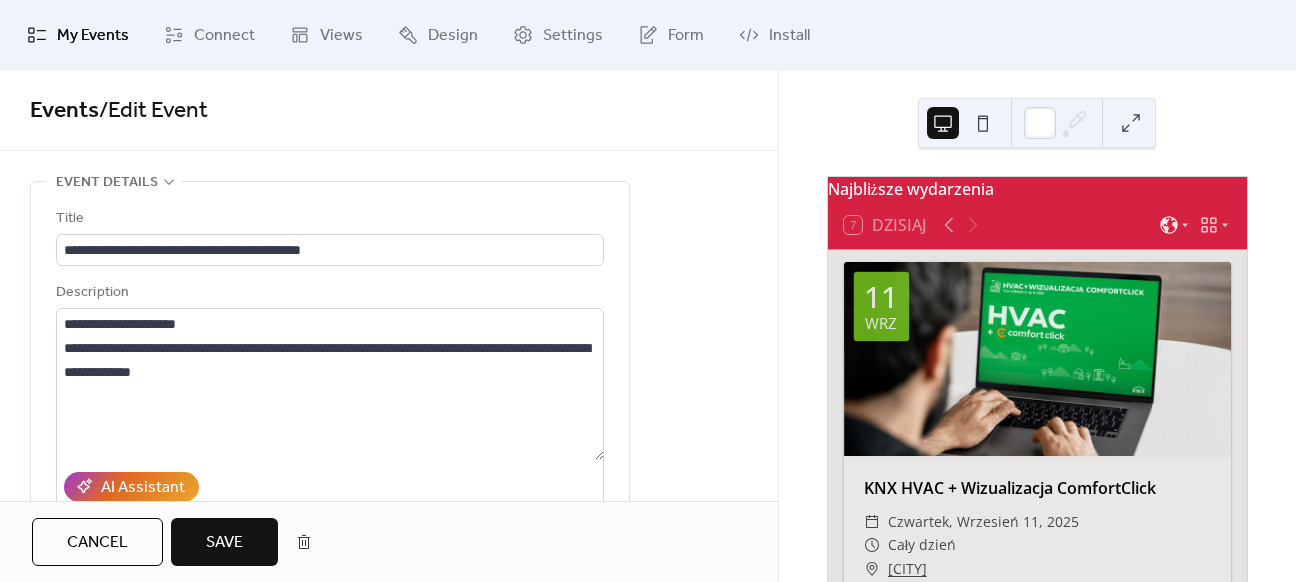 click on "Save" at bounding box center [224, 543] 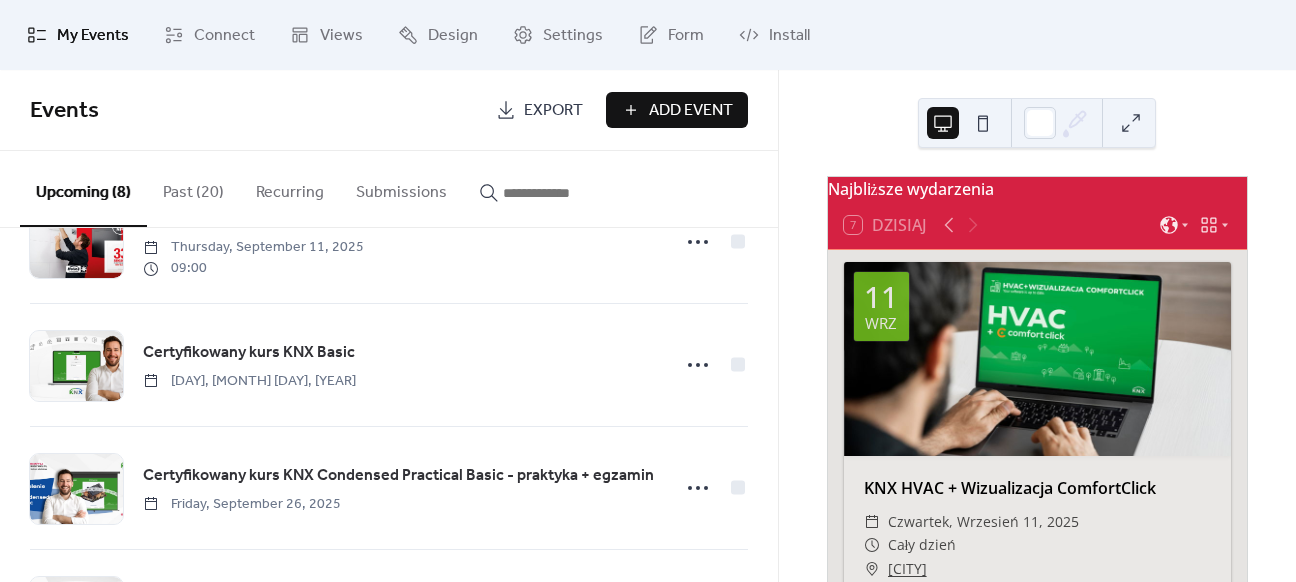scroll, scrollTop: 0, scrollLeft: 0, axis: both 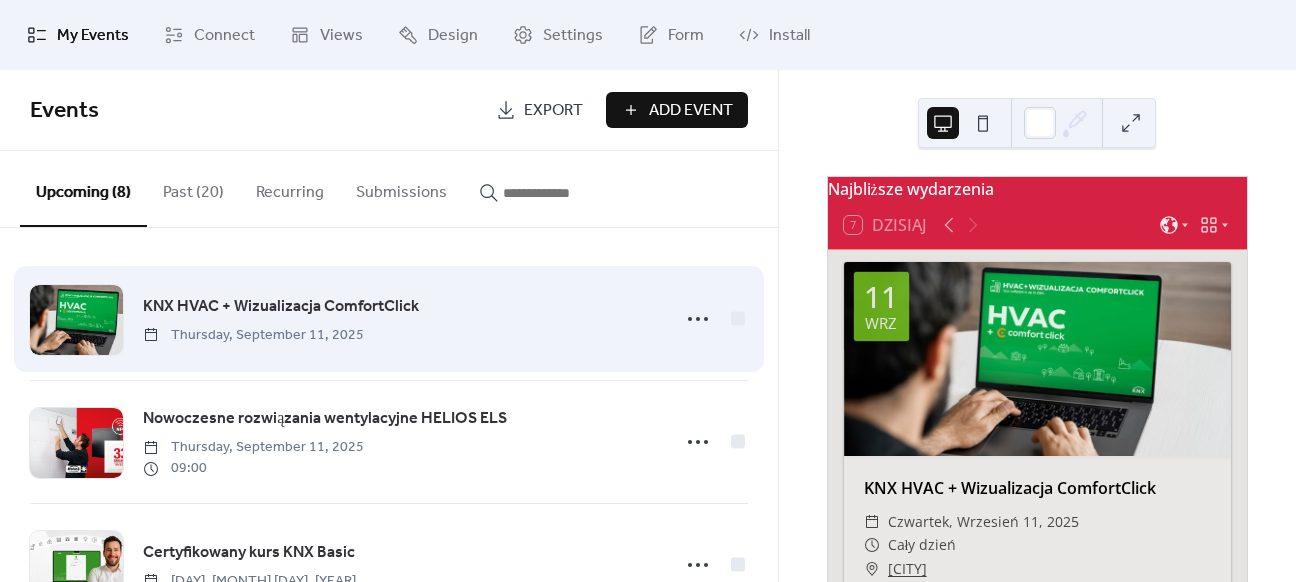 click on "KNX HVAC + Wizualizacja ComfortClick" at bounding box center (281, 307) 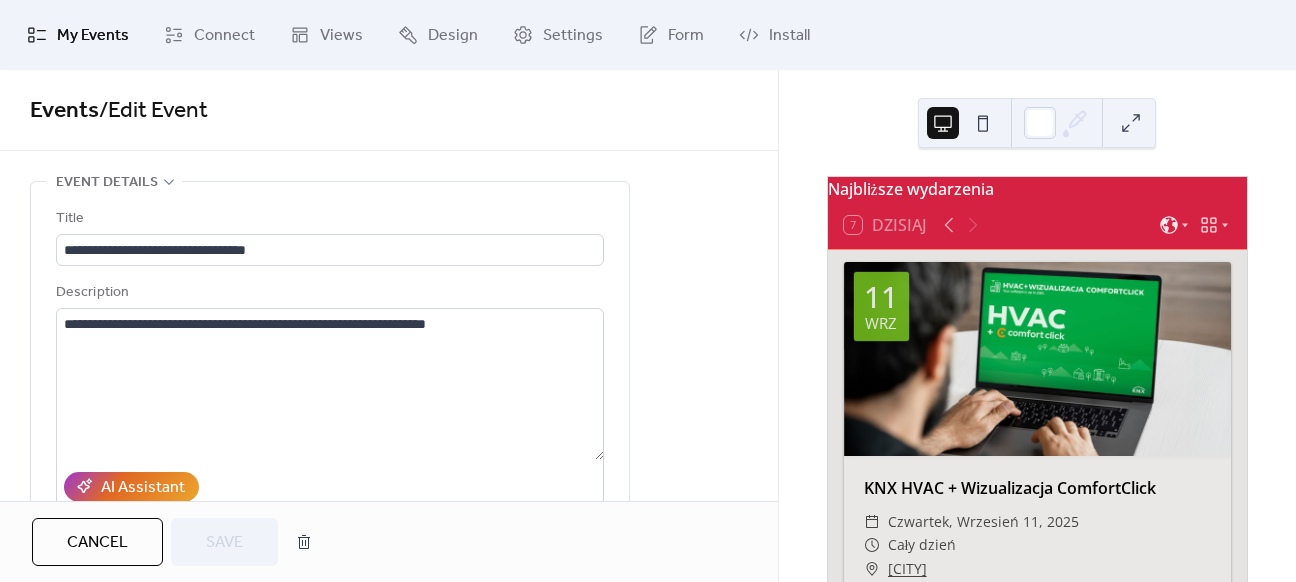 click on "Cancel" at bounding box center (97, 543) 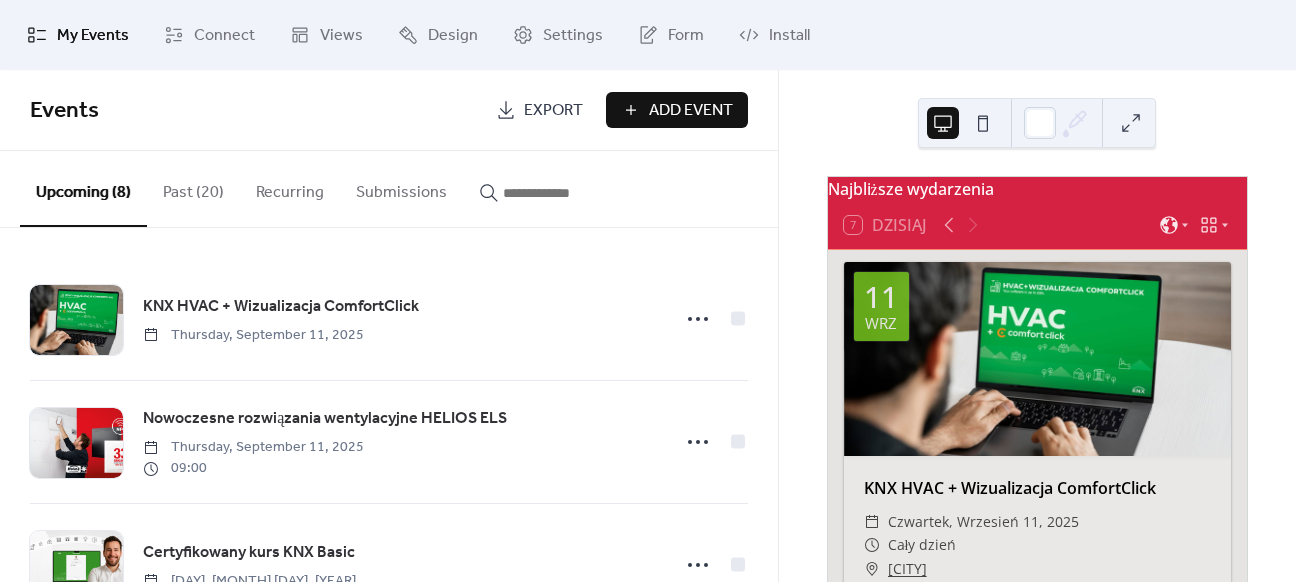 click on "Past (20)" at bounding box center (193, 188) 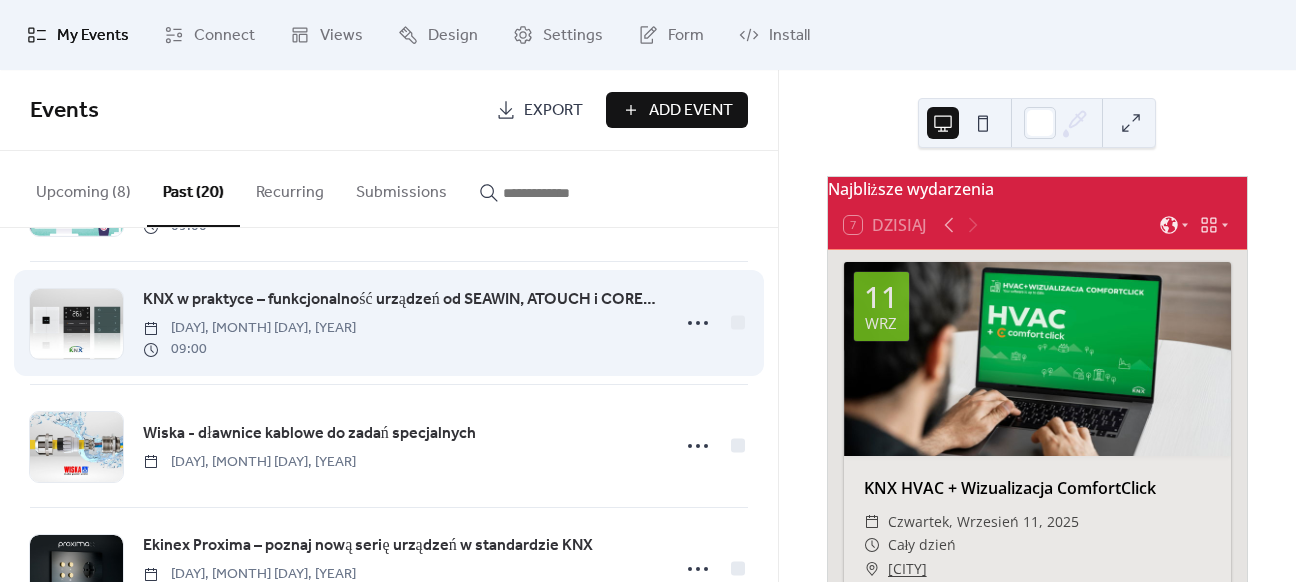 scroll, scrollTop: 400, scrollLeft: 0, axis: vertical 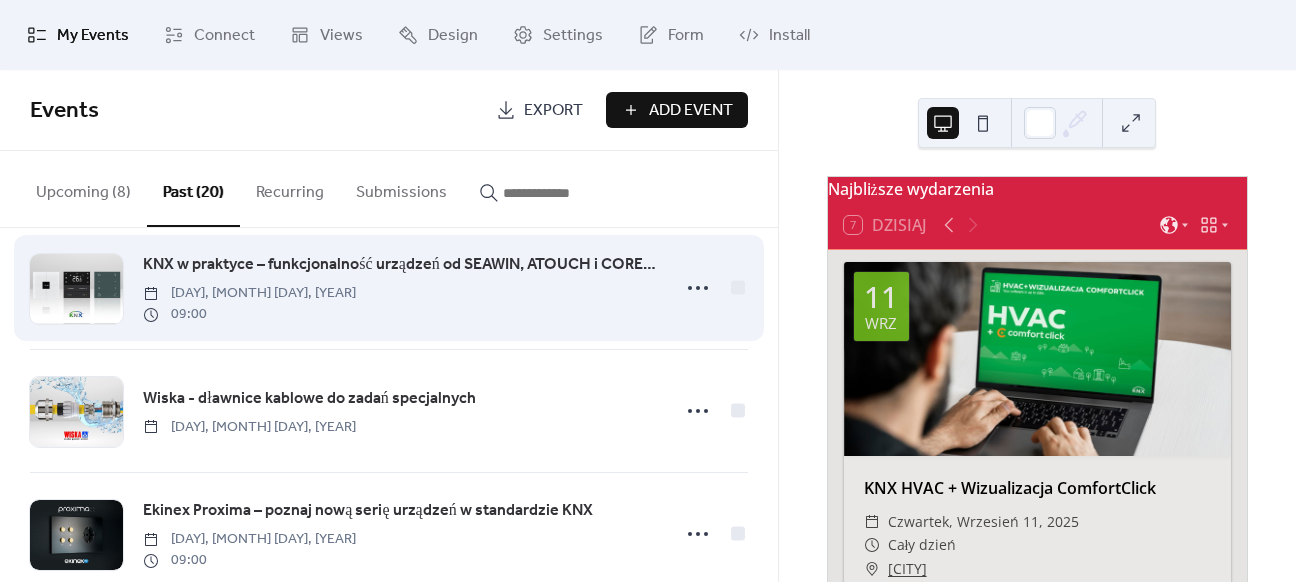 click on "KNX w praktyce – funkcjonalność urządzeń od SEAWIN, ATOUCH i CORE, którą warto znać." at bounding box center (400, 265) 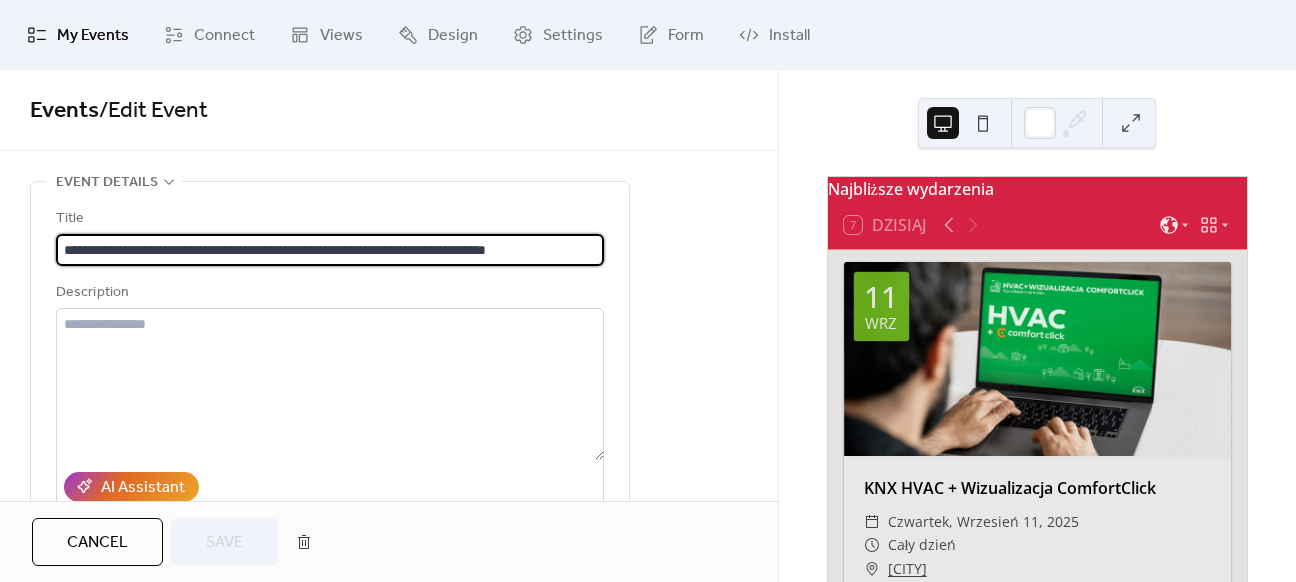 scroll, scrollTop: 0, scrollLeft: 4, axis: horizontal 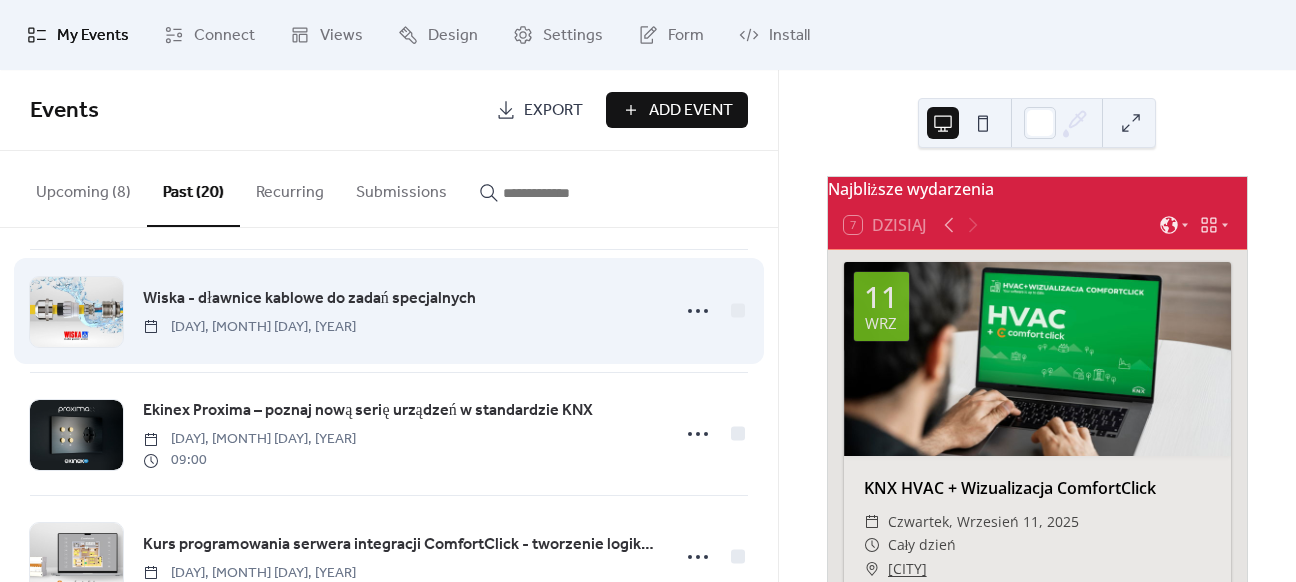 click on "Wiska - dławnice kablowe do zadań specjalnych" at bounding box center (309, 299) 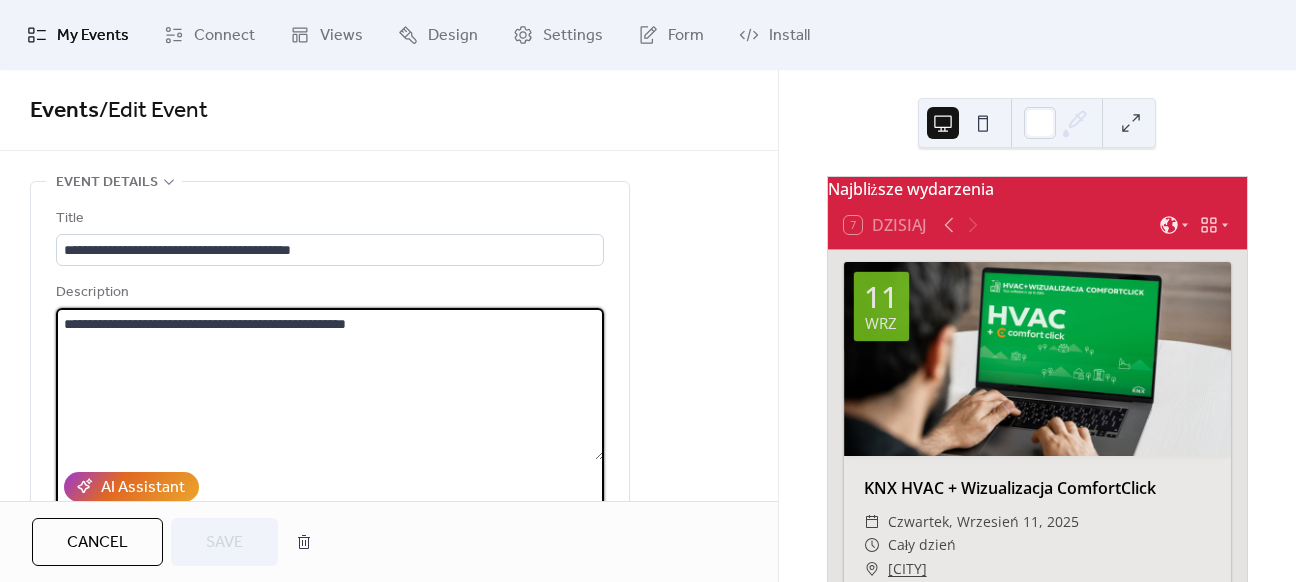 drag, startPoint x: 439, startPoint y: 331, endPoint x: -6, endPoint y: 315, distance: 445.28754 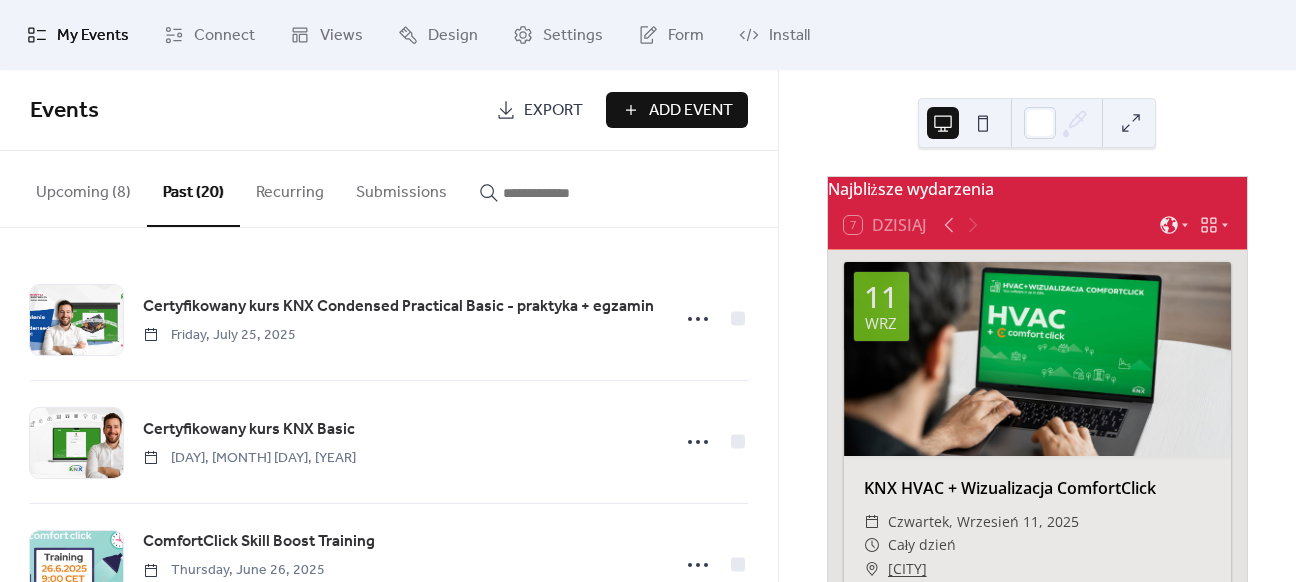 click on "Upcoming (8)" at bounding box center (83, 188) 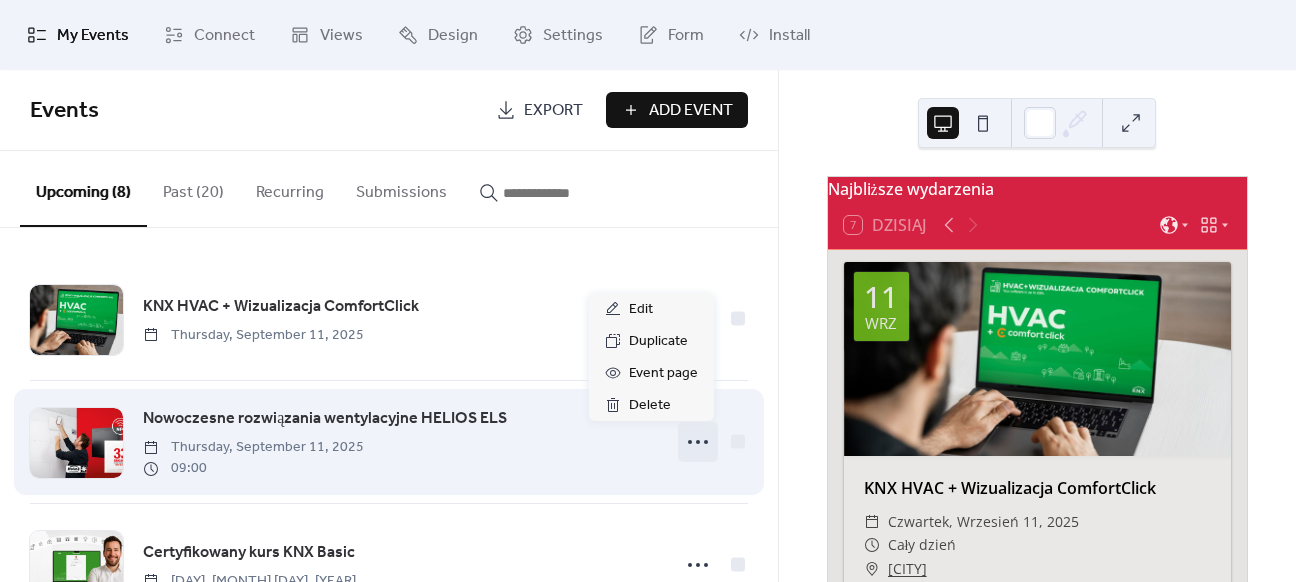 click 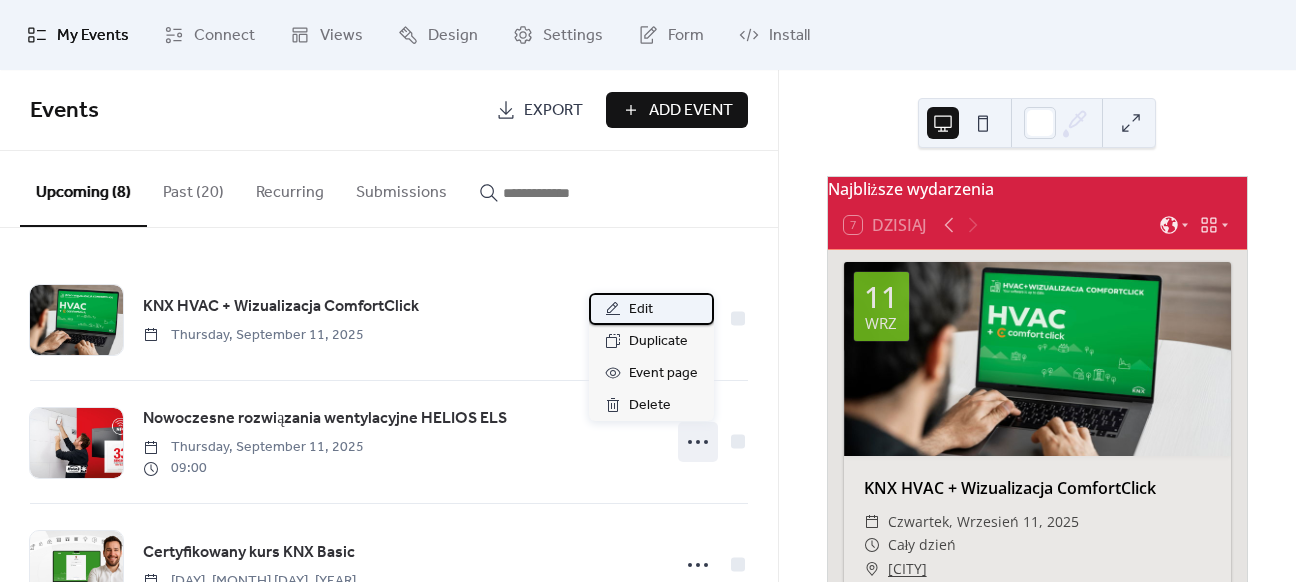 click on "Edit" at bounding box center (641, 310) 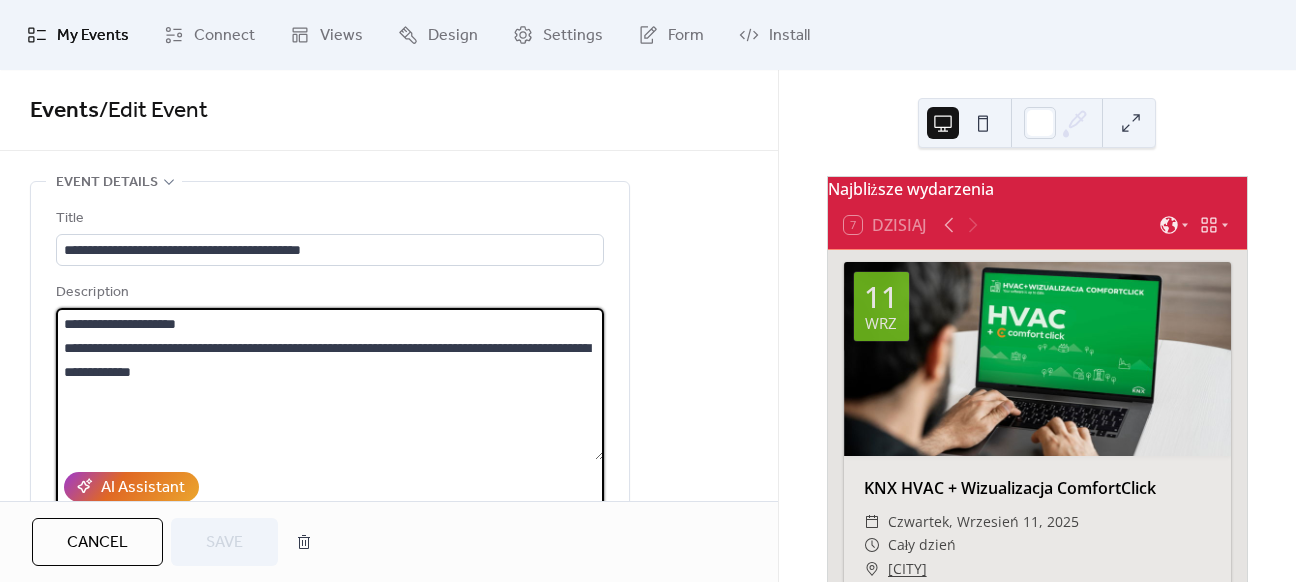 drag, startPoint x: 301, startPoint y: 439, endPoint x: -92, endPoint y: 208, distance: 455.86182 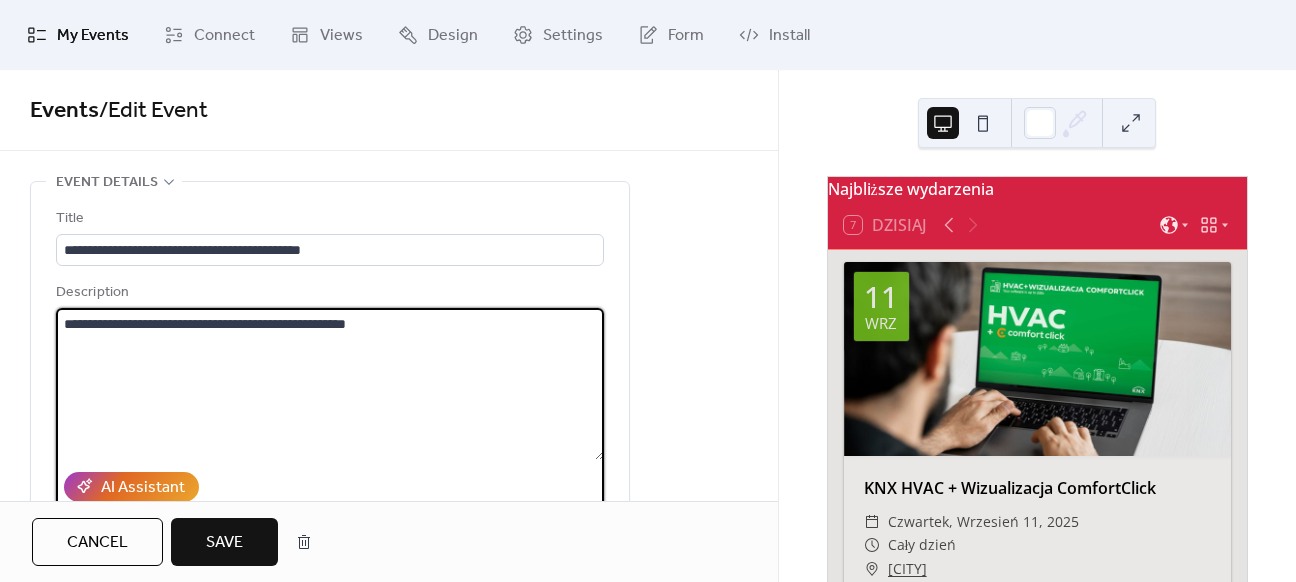 click on "**********" at bounding box center (330, 384) 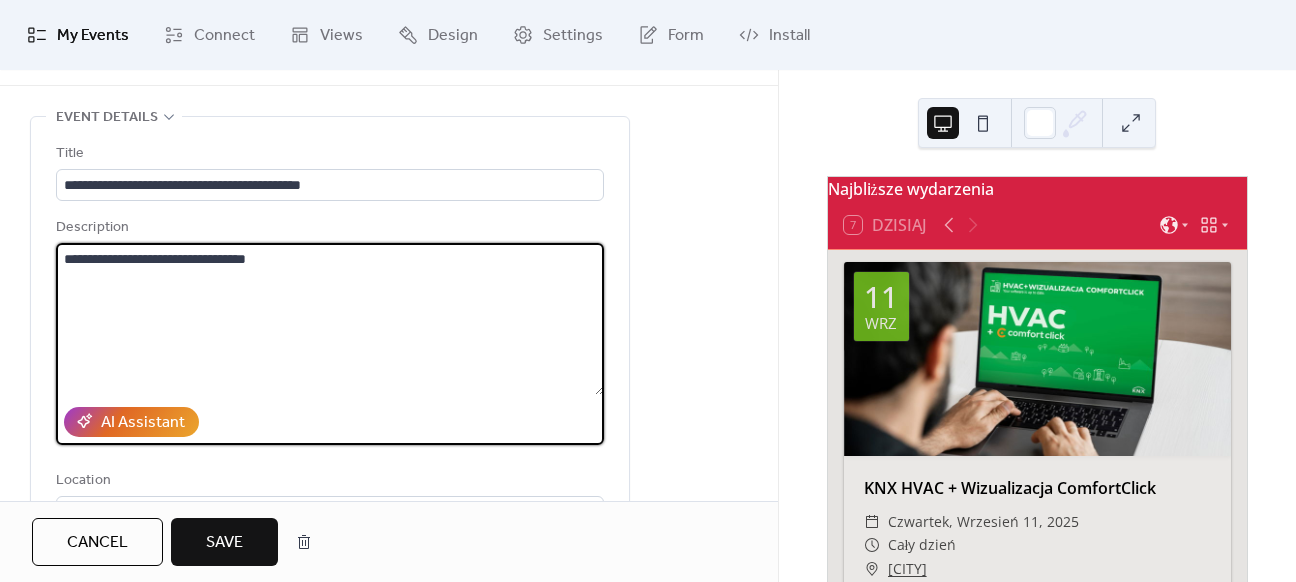 scroll, scrollTop: 100, scrollLeft: 0, axis: vertical 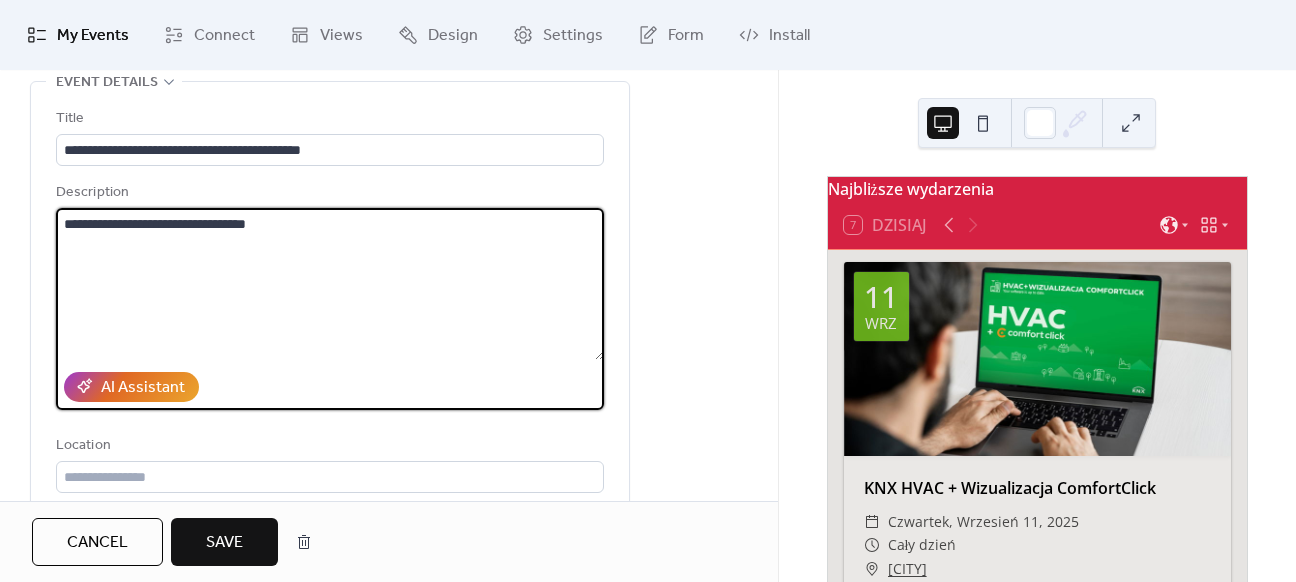 type on "**********" 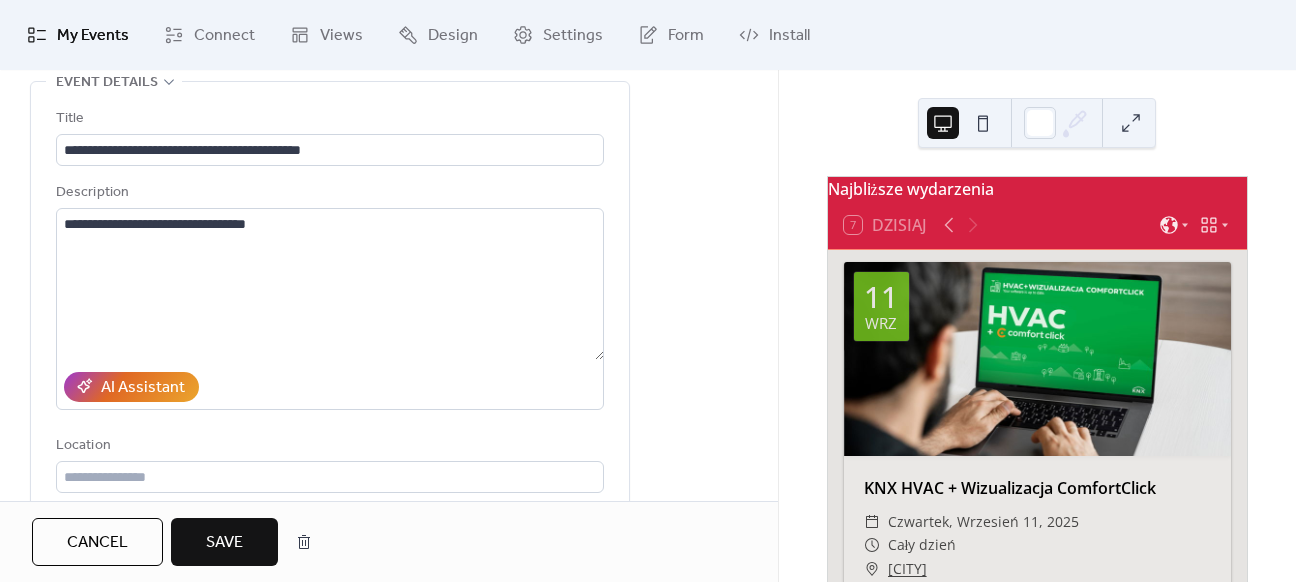 click on "Save" at bounding box center [224, 543] 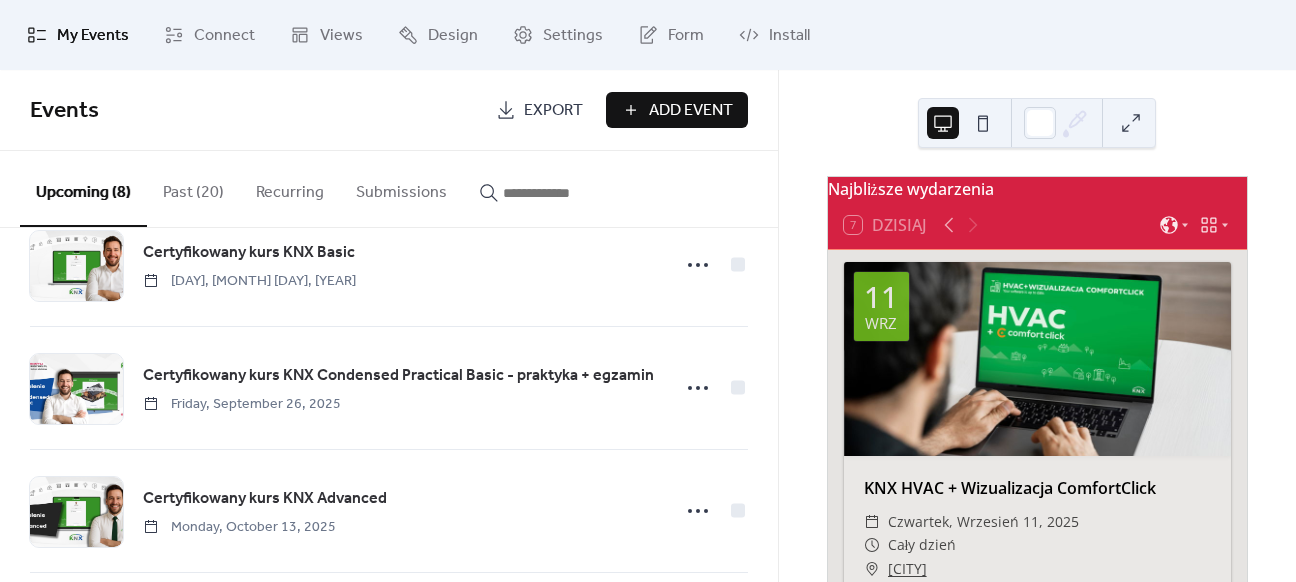 scroll, scrollTop: 100, scrollLeft: 0, axis: vertical 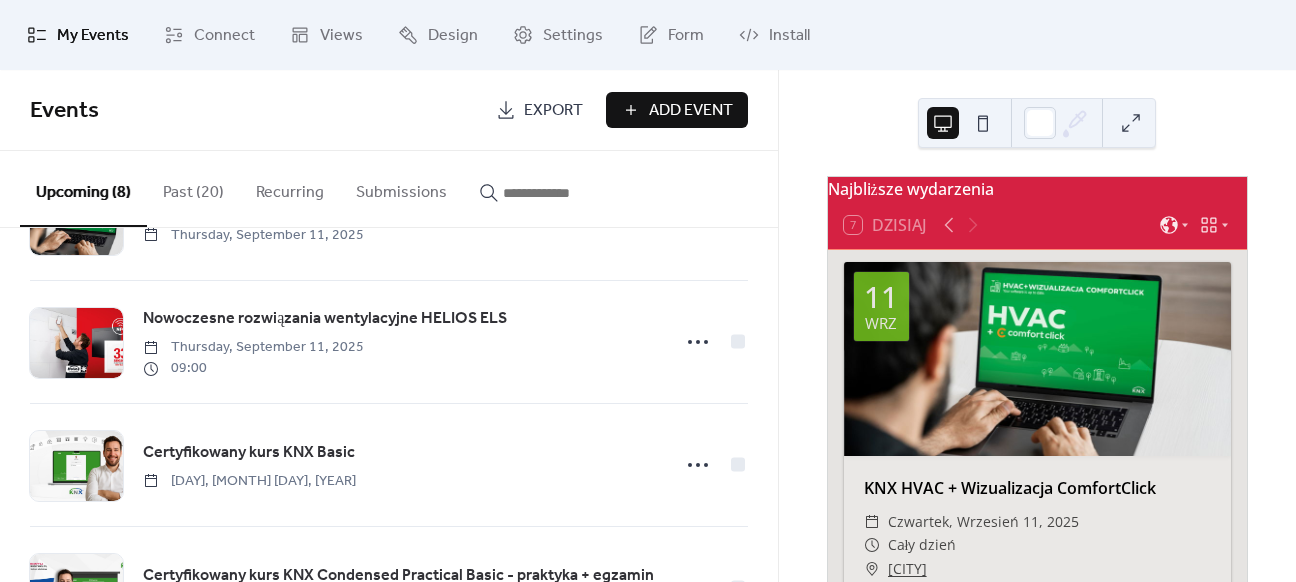click on "Past (20)" at bounding box center [193, 188] 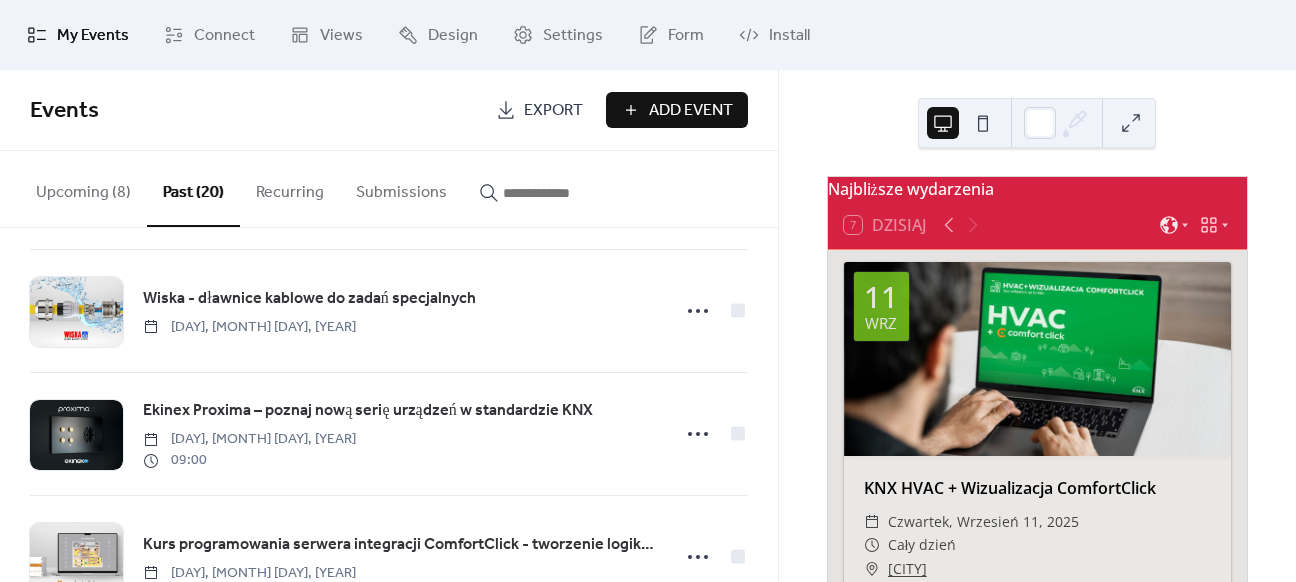 scroll, scrollTop: 1000, scrollLeft: 0, axis: vertical 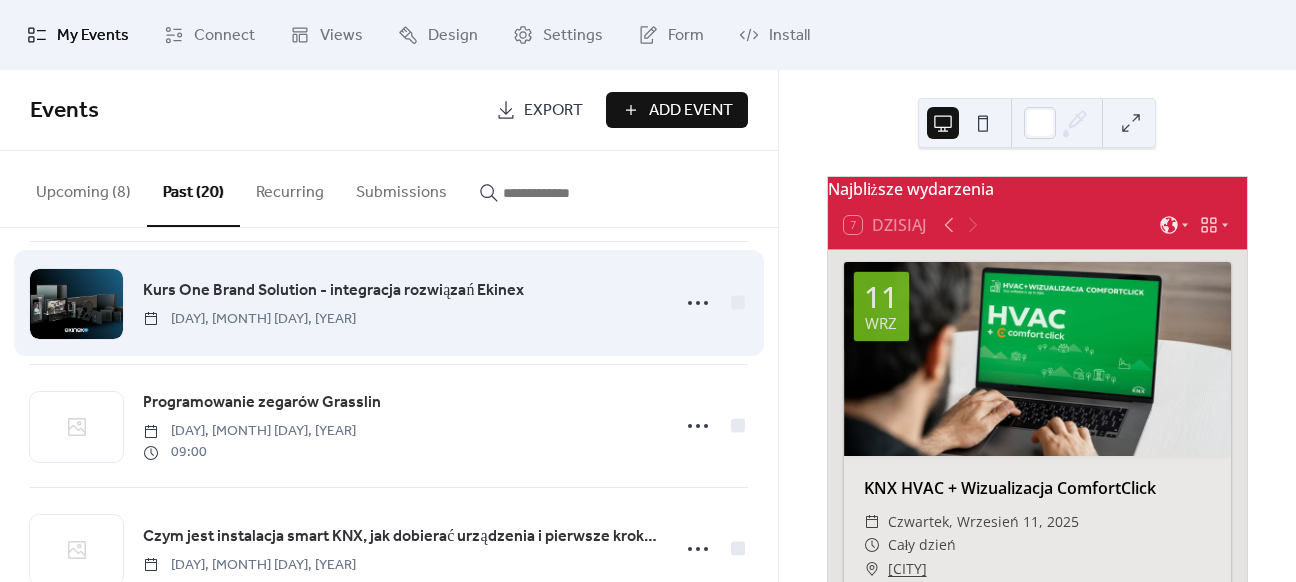 click on "Kurs One Brand Solution - integracja rozwiązań Ekinex" at bounding box center (333, 291) 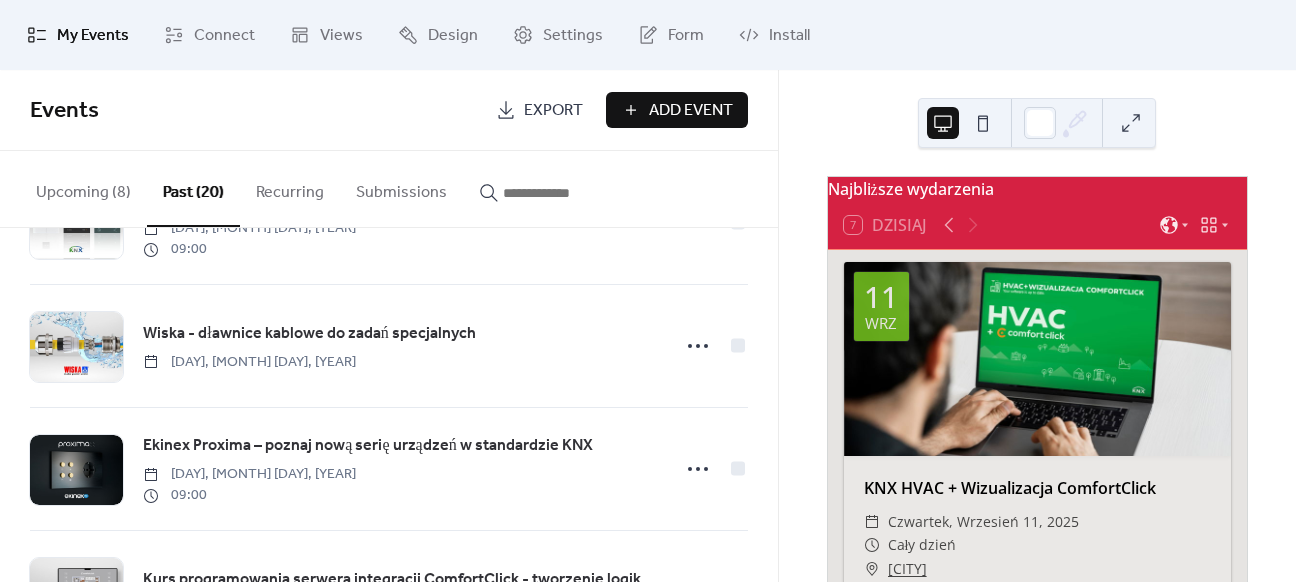 scroll, scrollTop: 500, scrollLeft: 0, axis: vertical 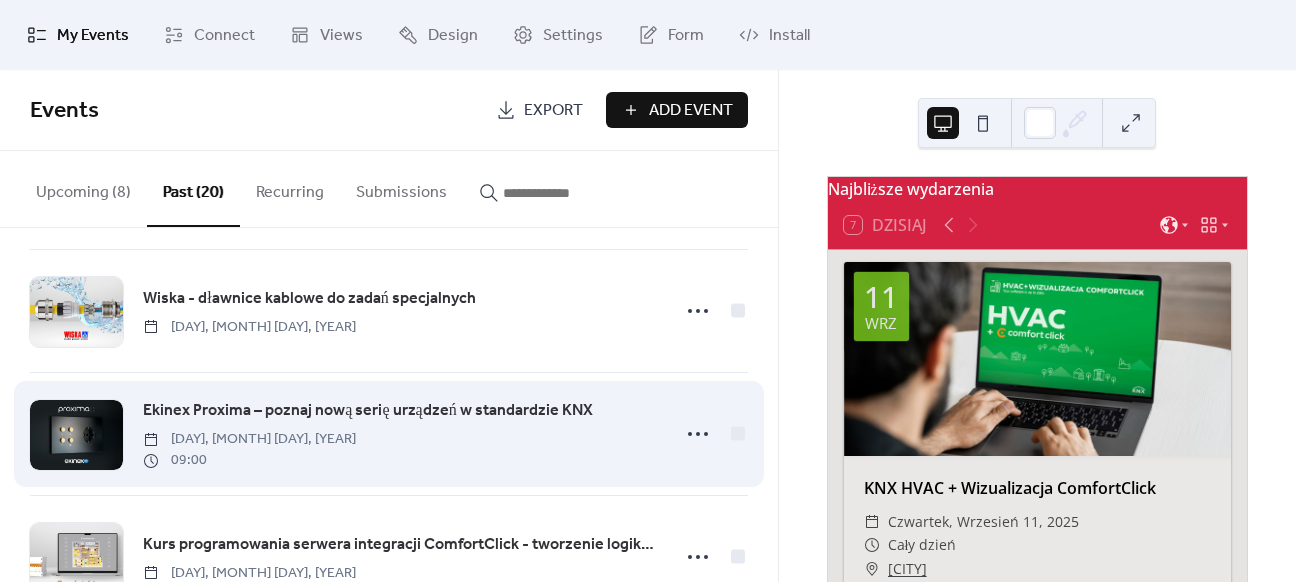 click on "Ekinex Proxima – poznaj nową serię urządzeń w standardzie KNX" at bounding box center [367, 411] 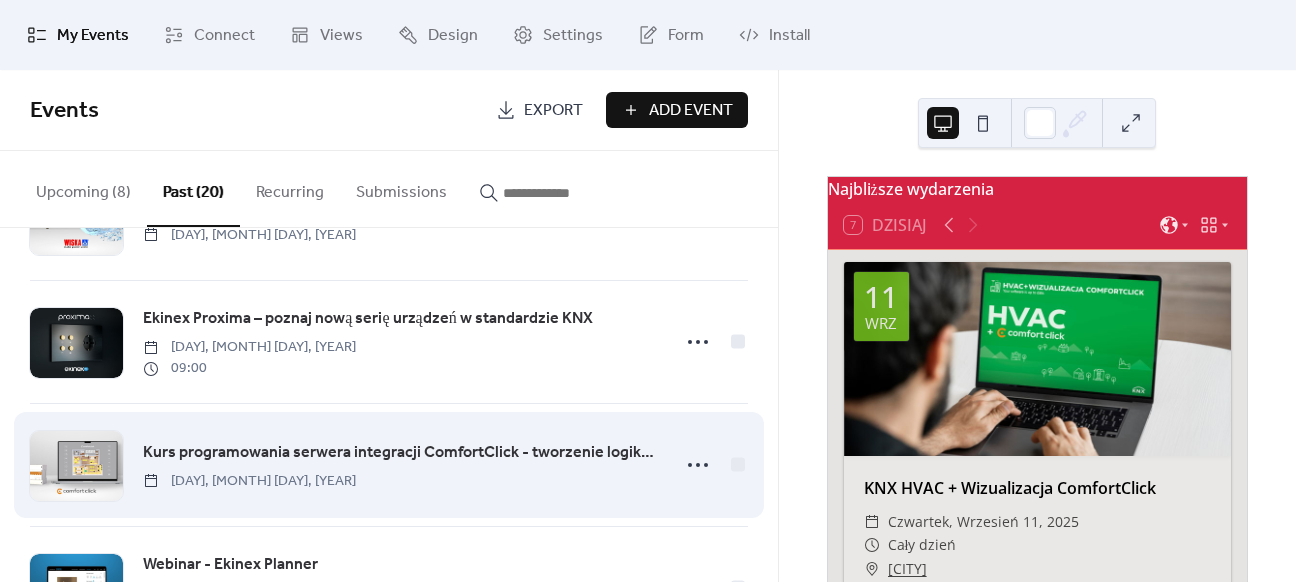 scroll, scrollTop: 700, scrollLeft: 0, axis: vertical 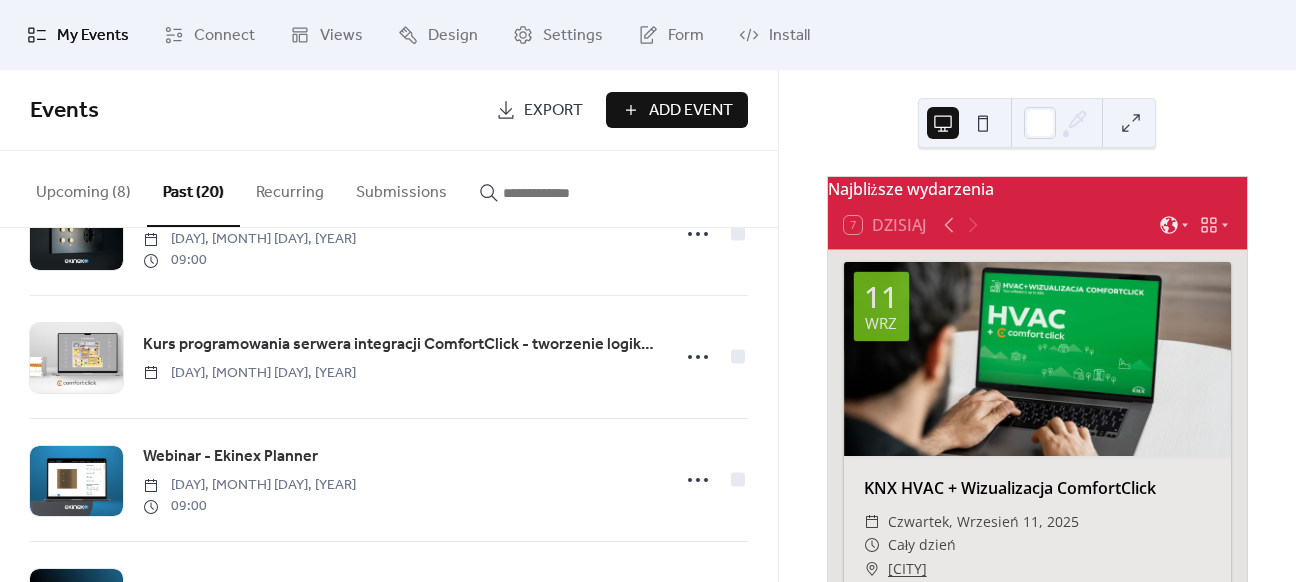click on "Upcoming (8)" at bounding box center (83, 188) 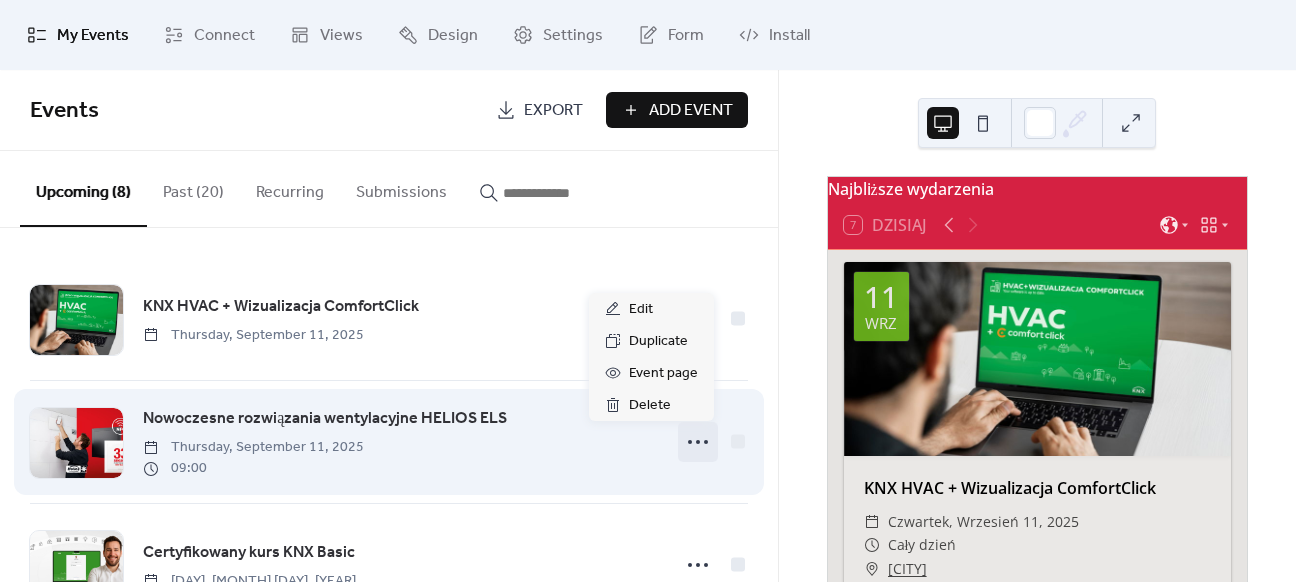 click 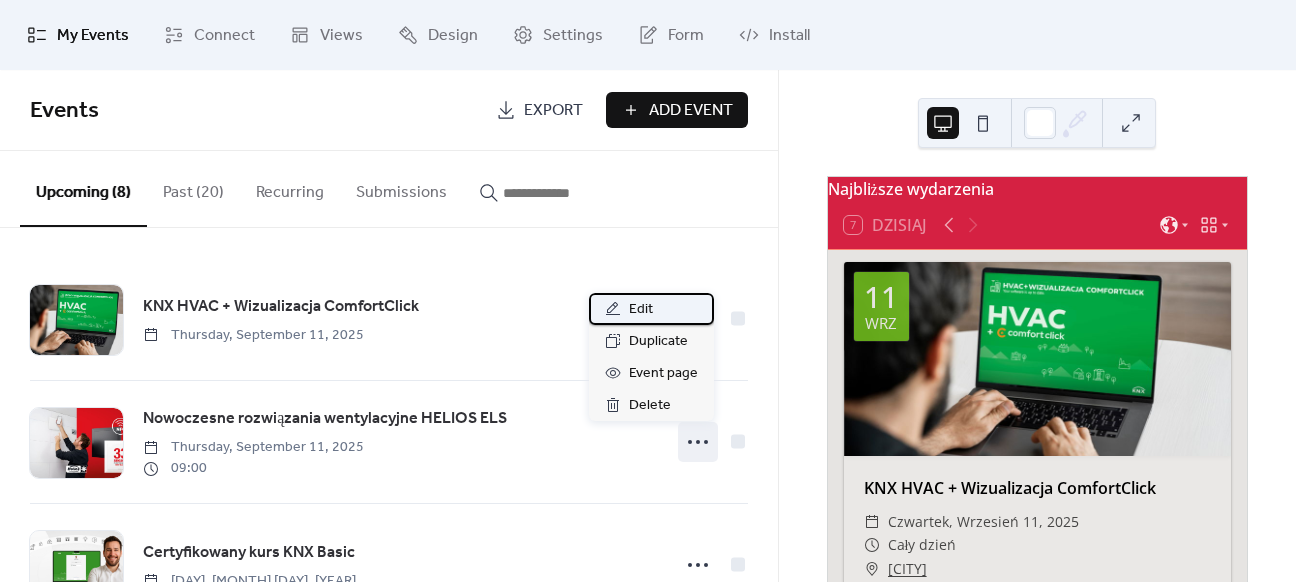click on "Edit" at bounding box center (651, 309) 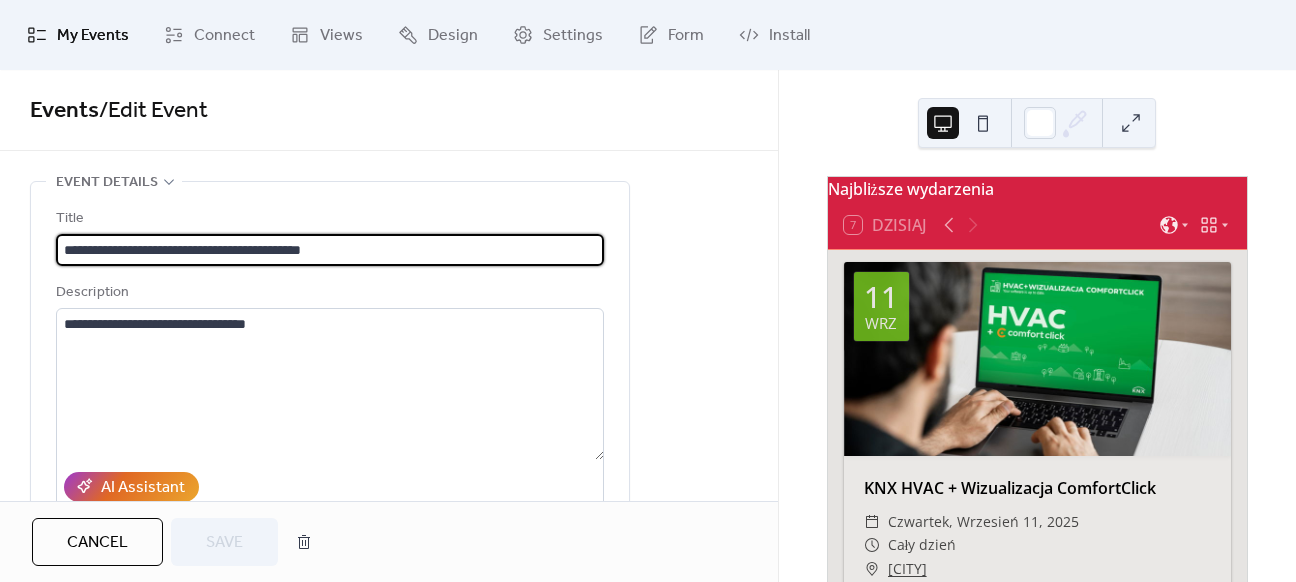 scroll, scrollTop: 0, scrollLeft: 0, axis: both 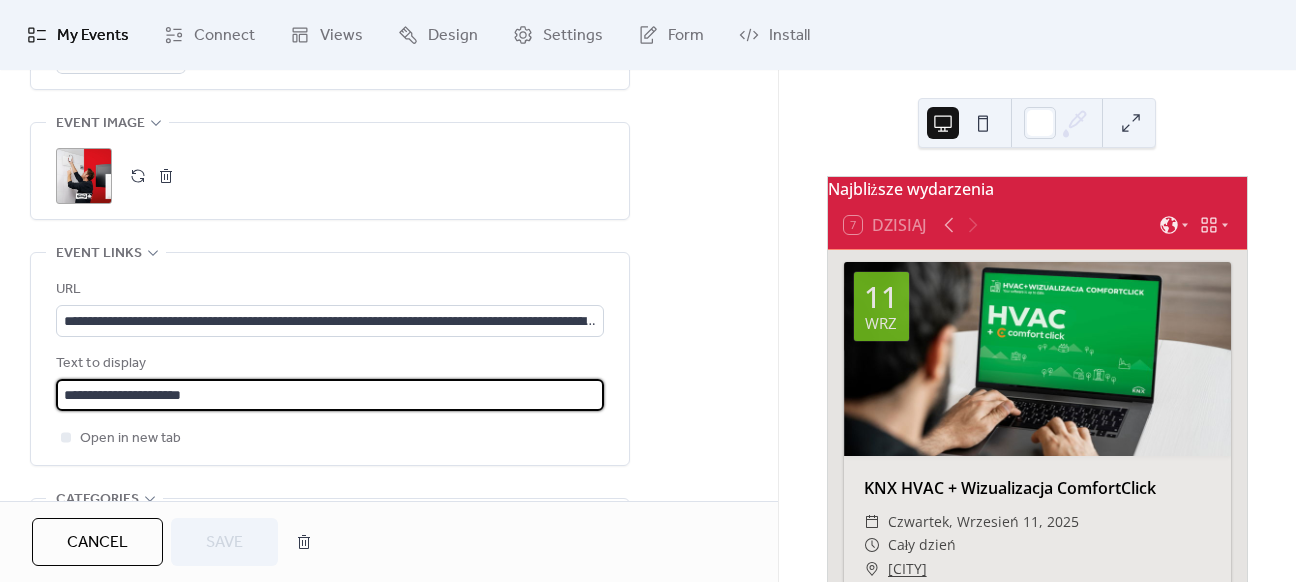 click on "**********" at bounding box center (330, 395) 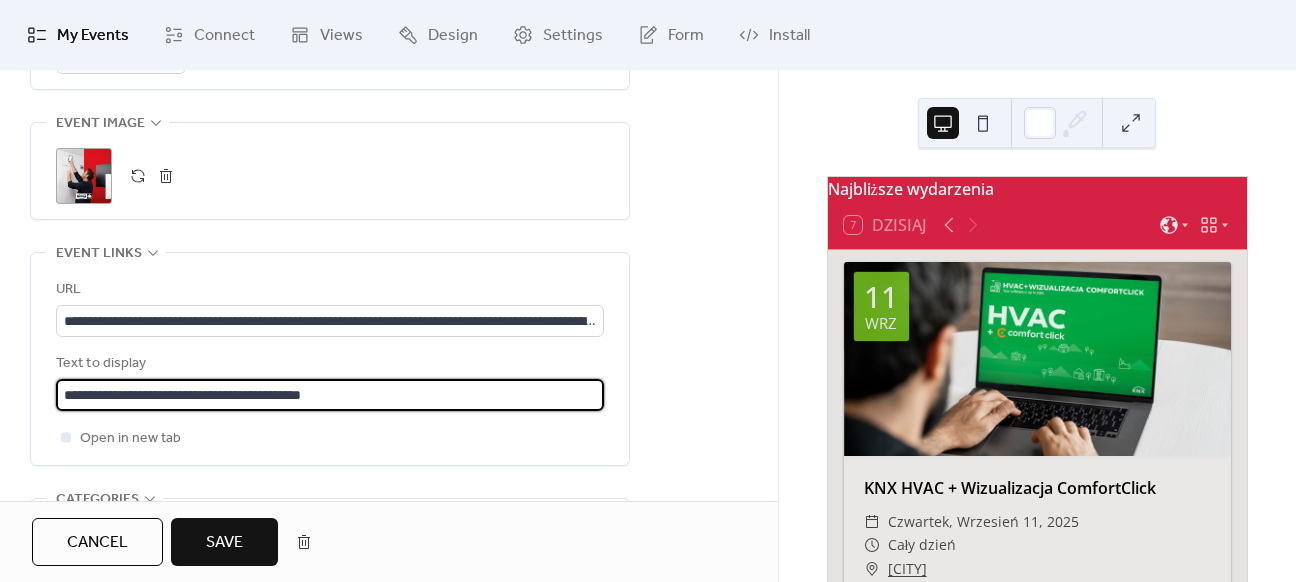 type on "**********" 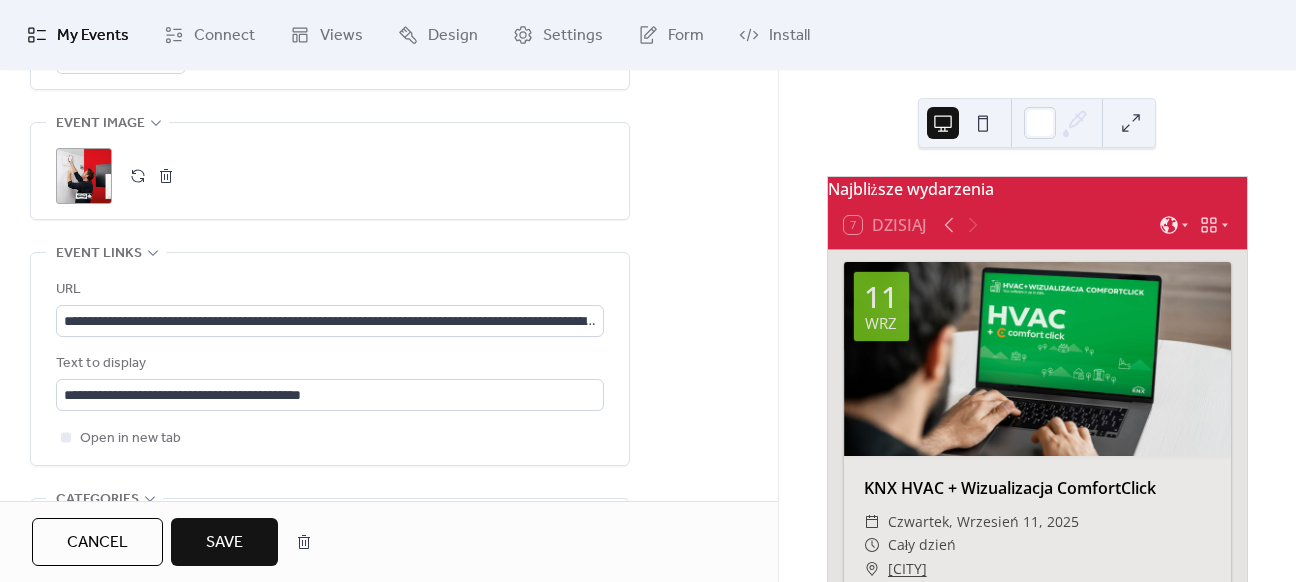 click on "Save" at bounding box center [224, 542] 